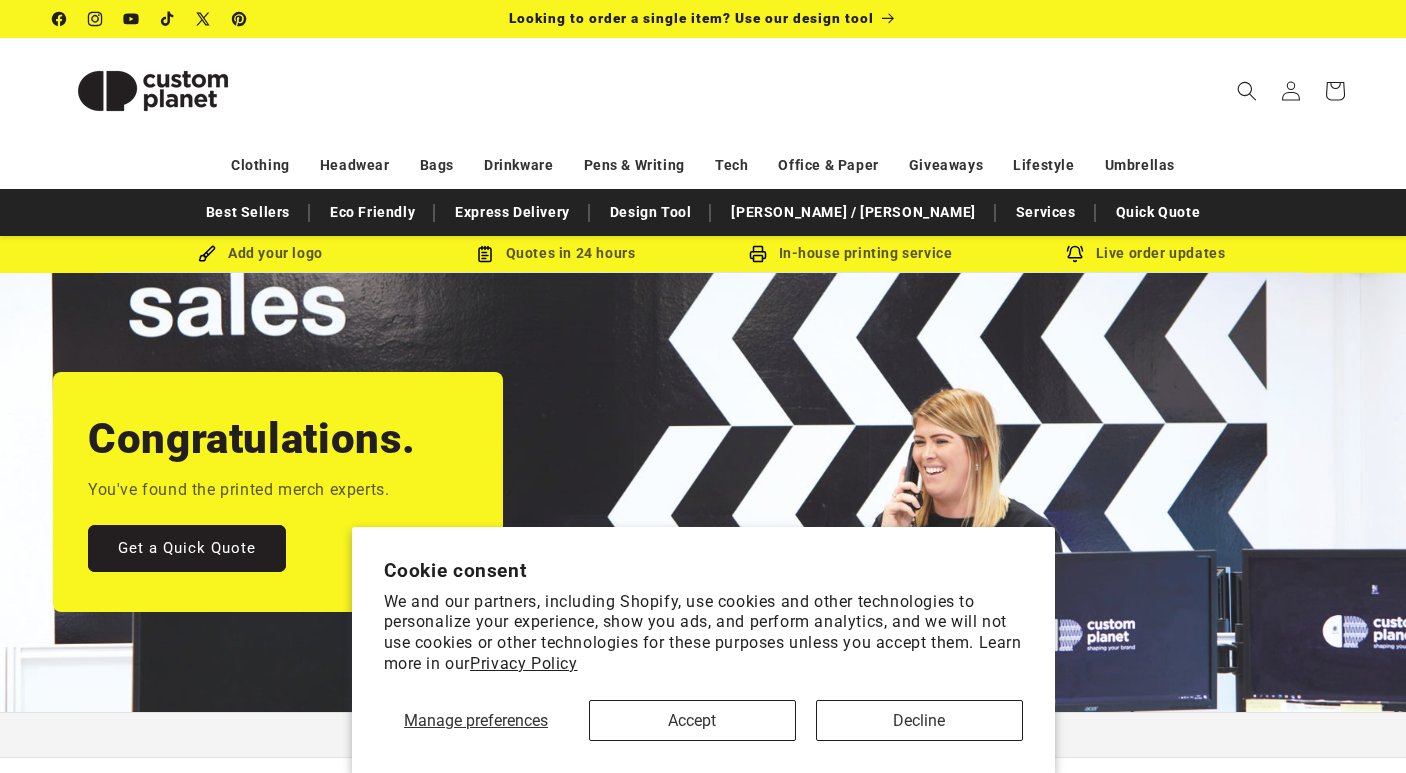 scroll, scrollTop: 0, scrollLeft: 0, axis: both 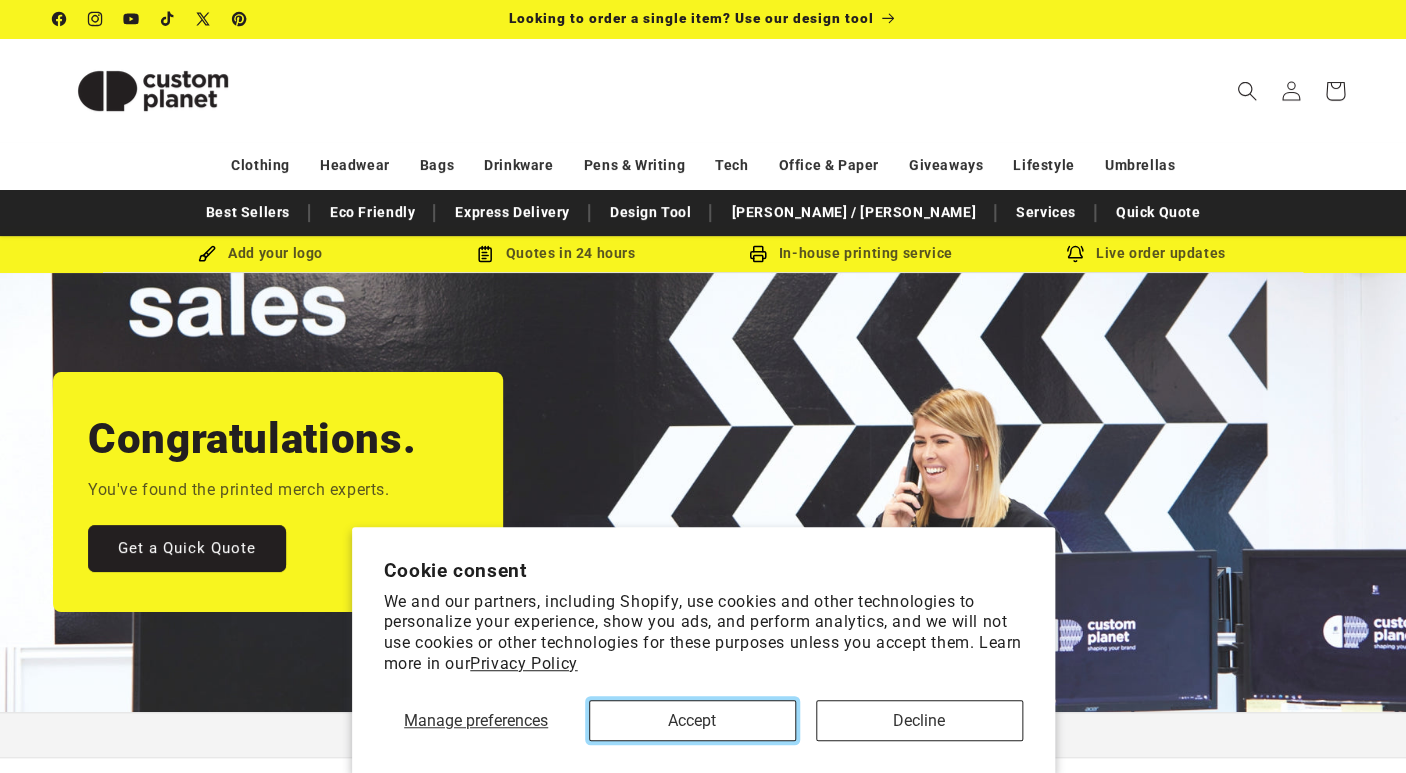 click on "Accept" at bounding box center (692, 720) 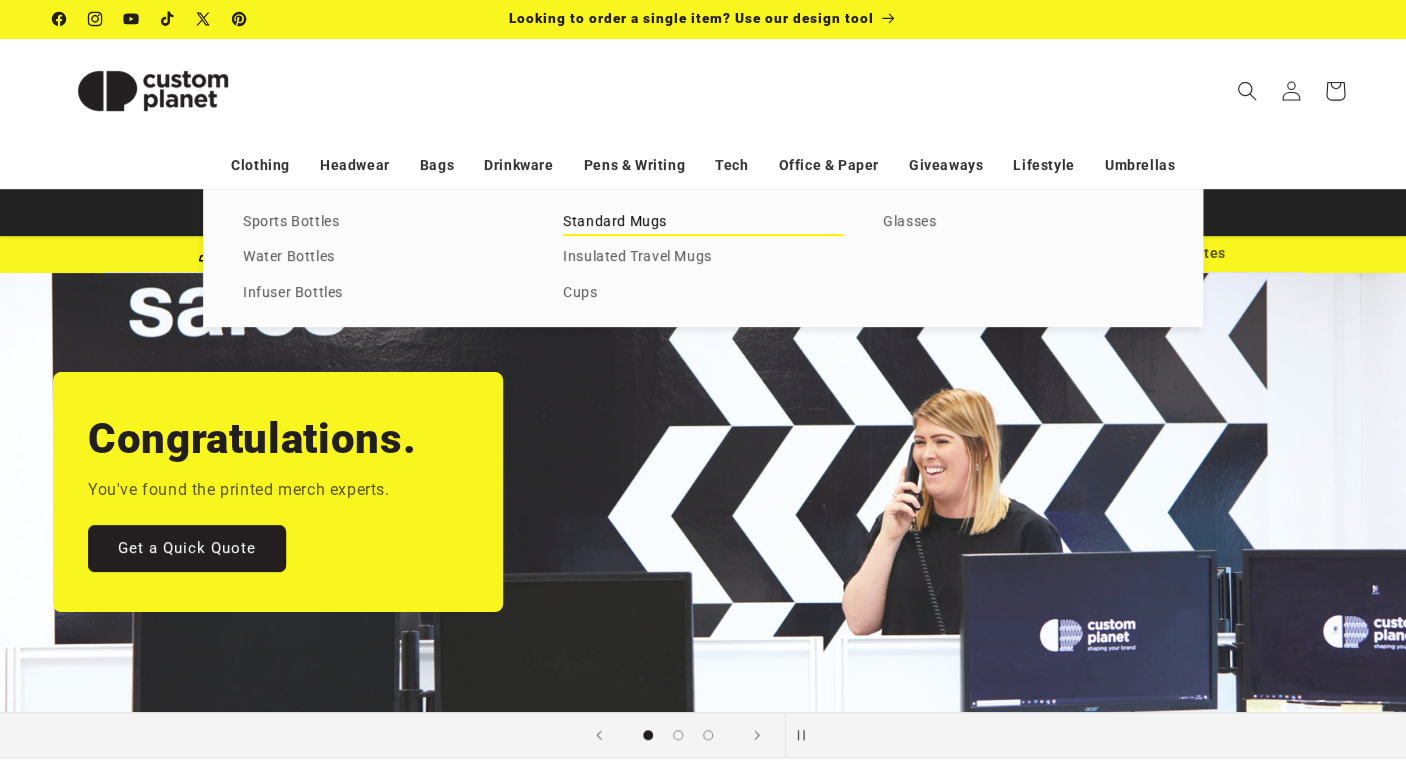 click on "Standard Mugs" at bounding box center [703, 222] 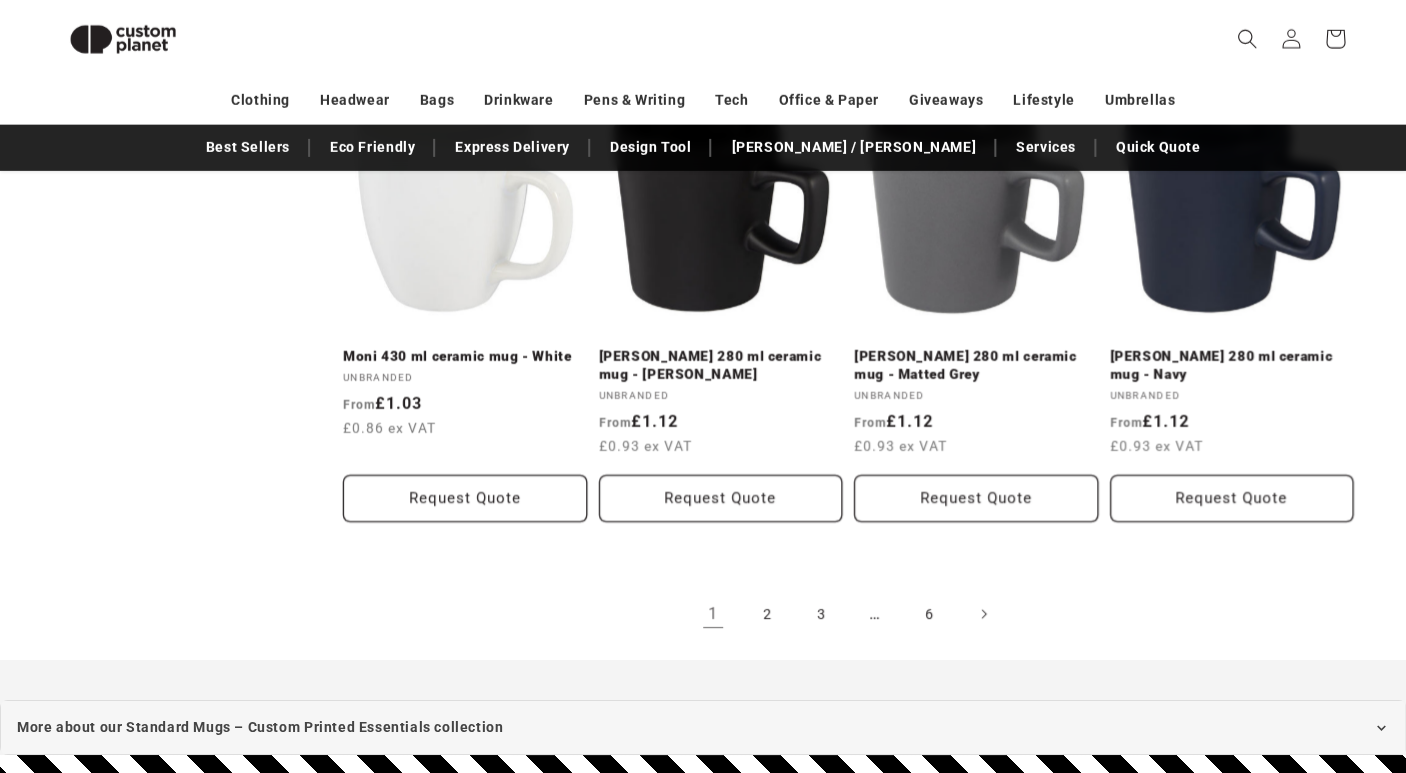 scroll, scrollTop: 2168, scrollLeft: 0, axis: vertical 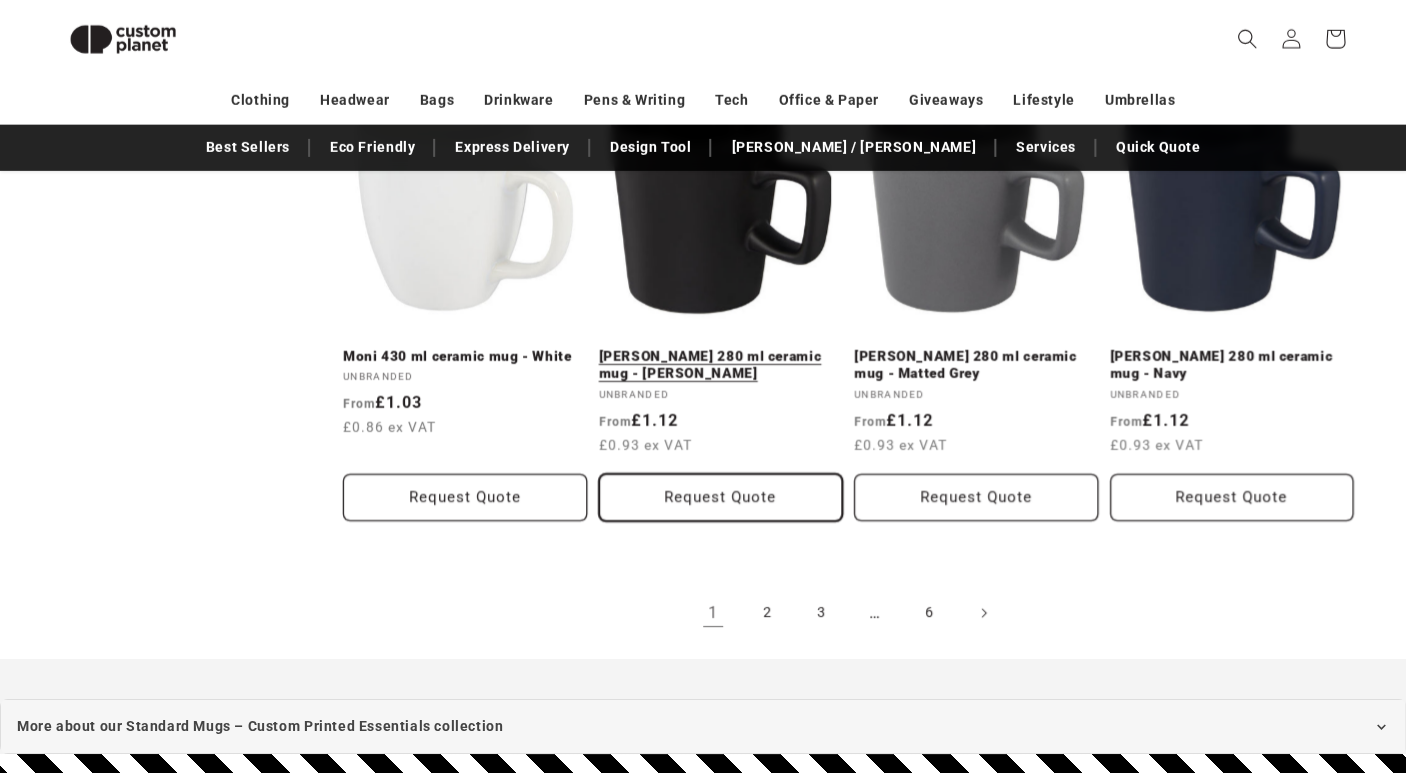click on "Request Quote" at bounding box center (721, 497) 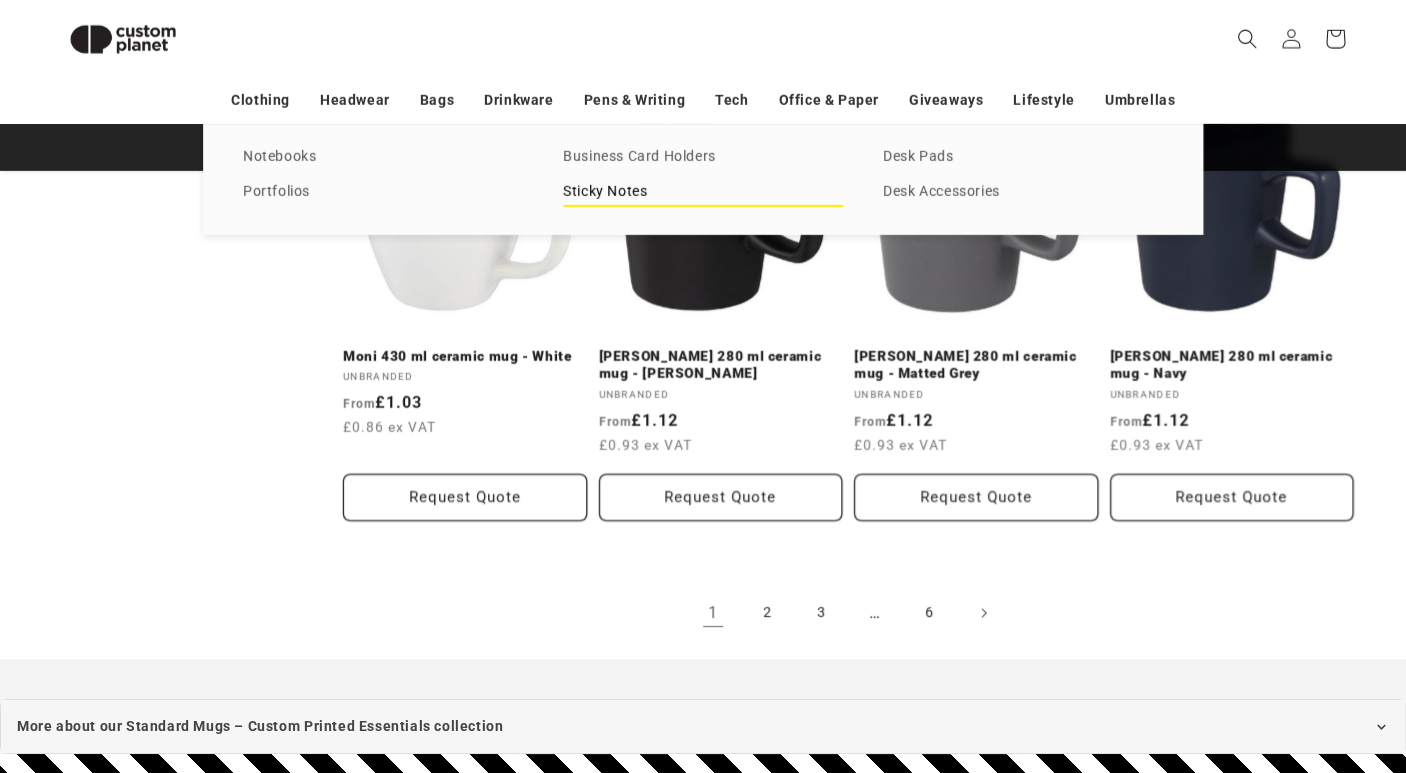 click on "Sticky Notes" at bounding box center (703, 192) 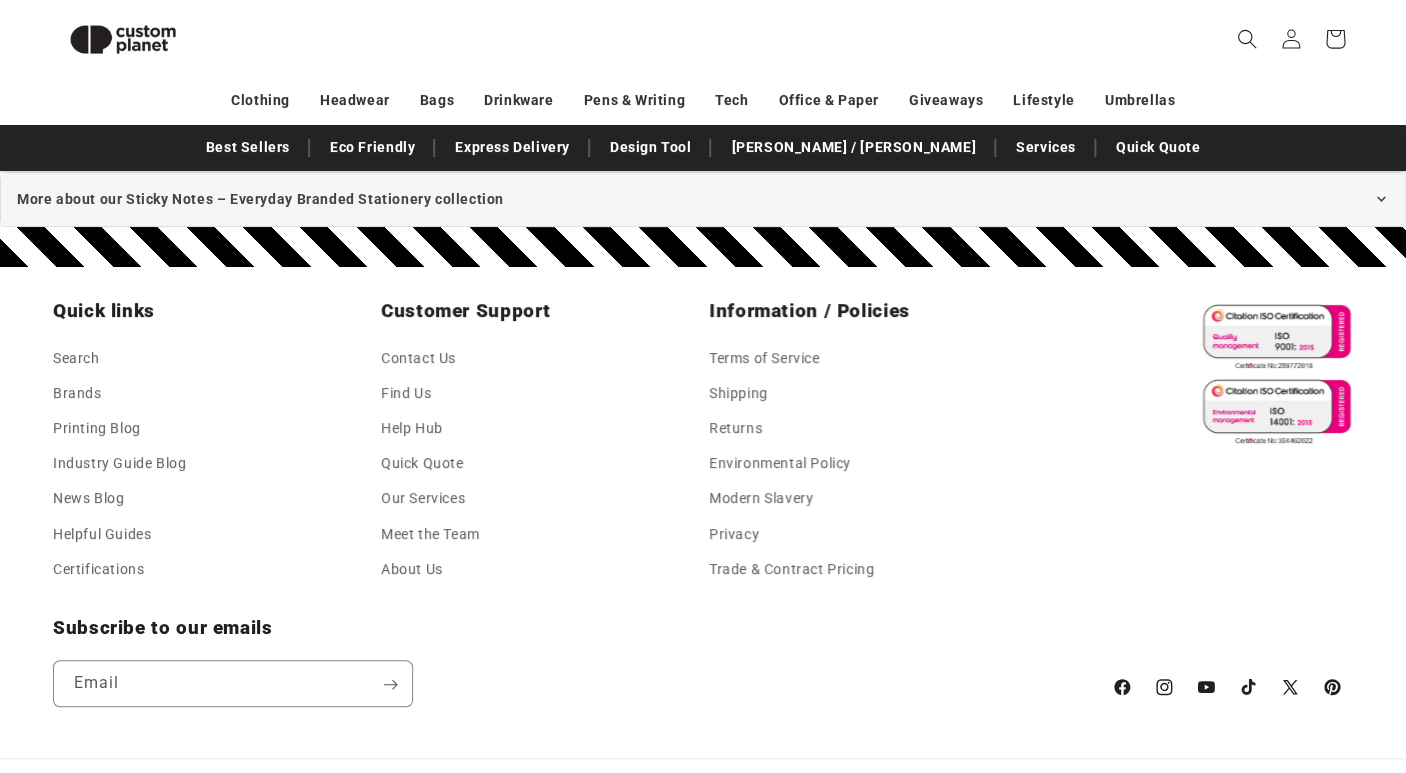 scroll, scrollTop: 2836, scrollLeft: 0, axis: vertical 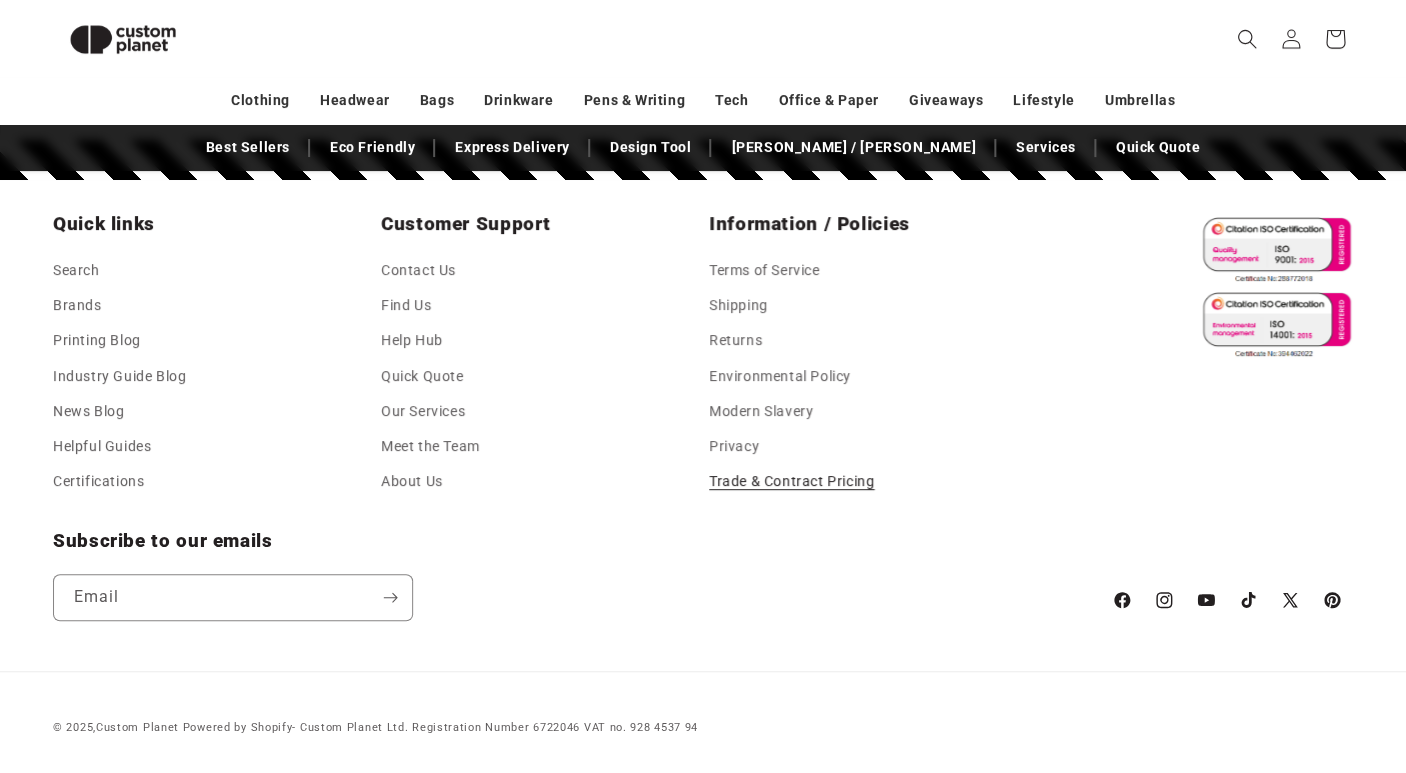 click on "Trade & Contract Pricing" at bounding box center (791, 481) 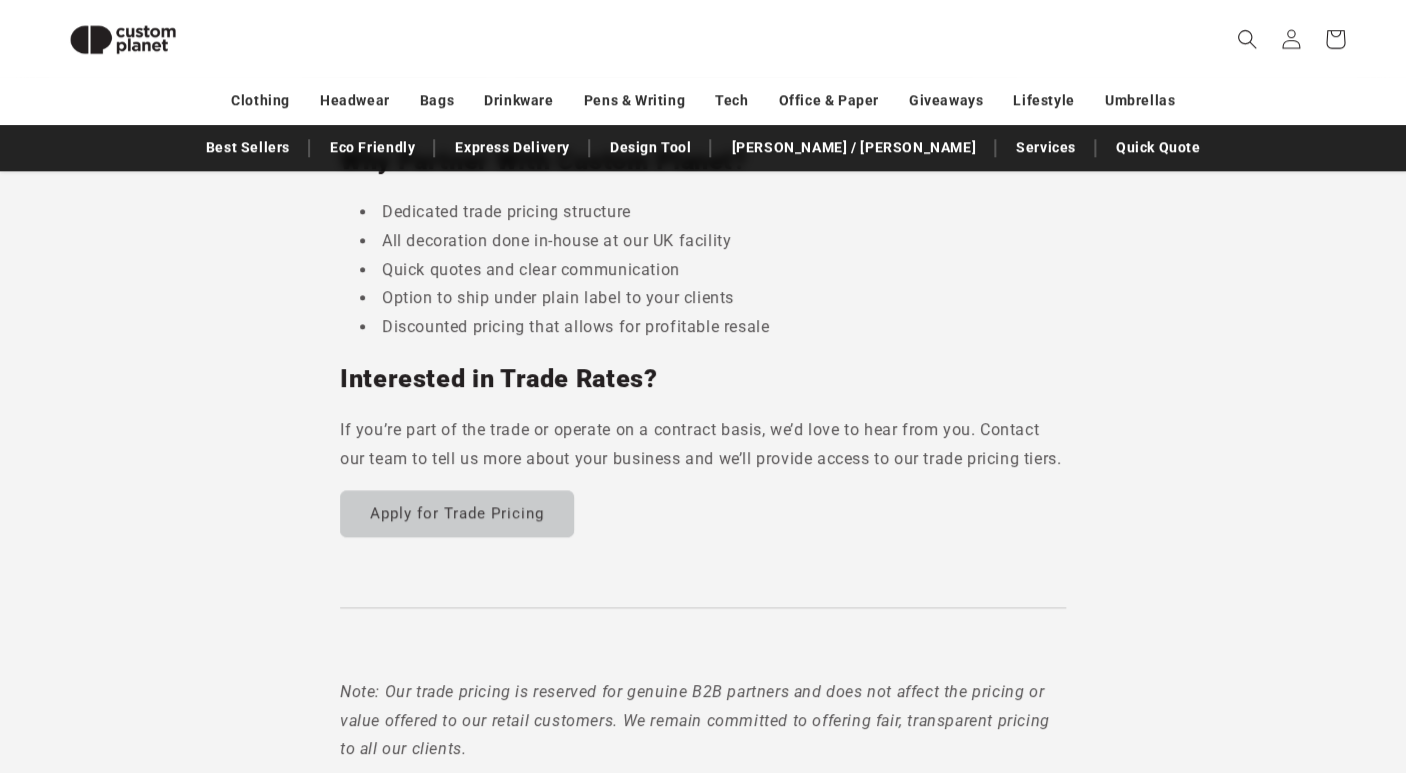 scroll, scrollTop: 668, scrollLeft: 0, axis: vertical 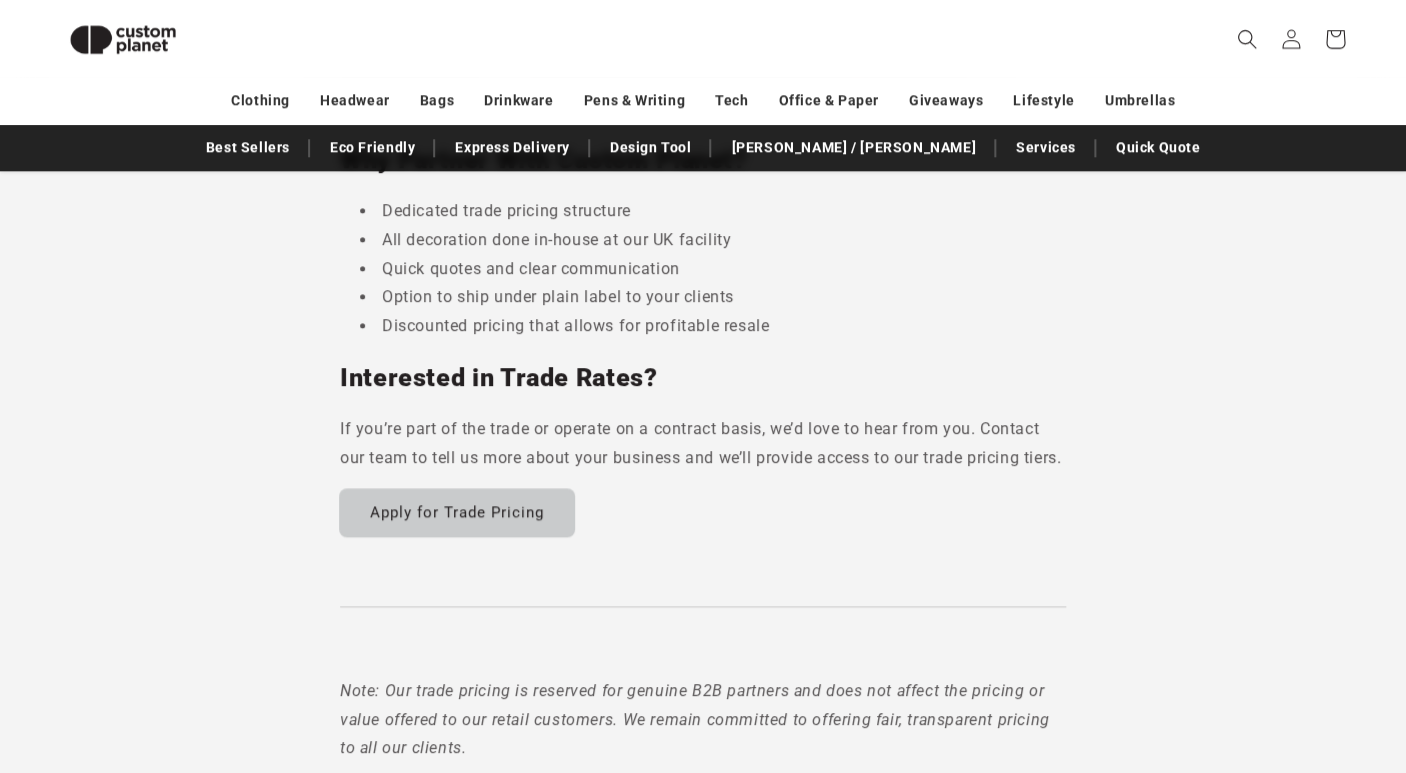 click on "Apply for Trade Pricing" at bounding box center [457, 512] 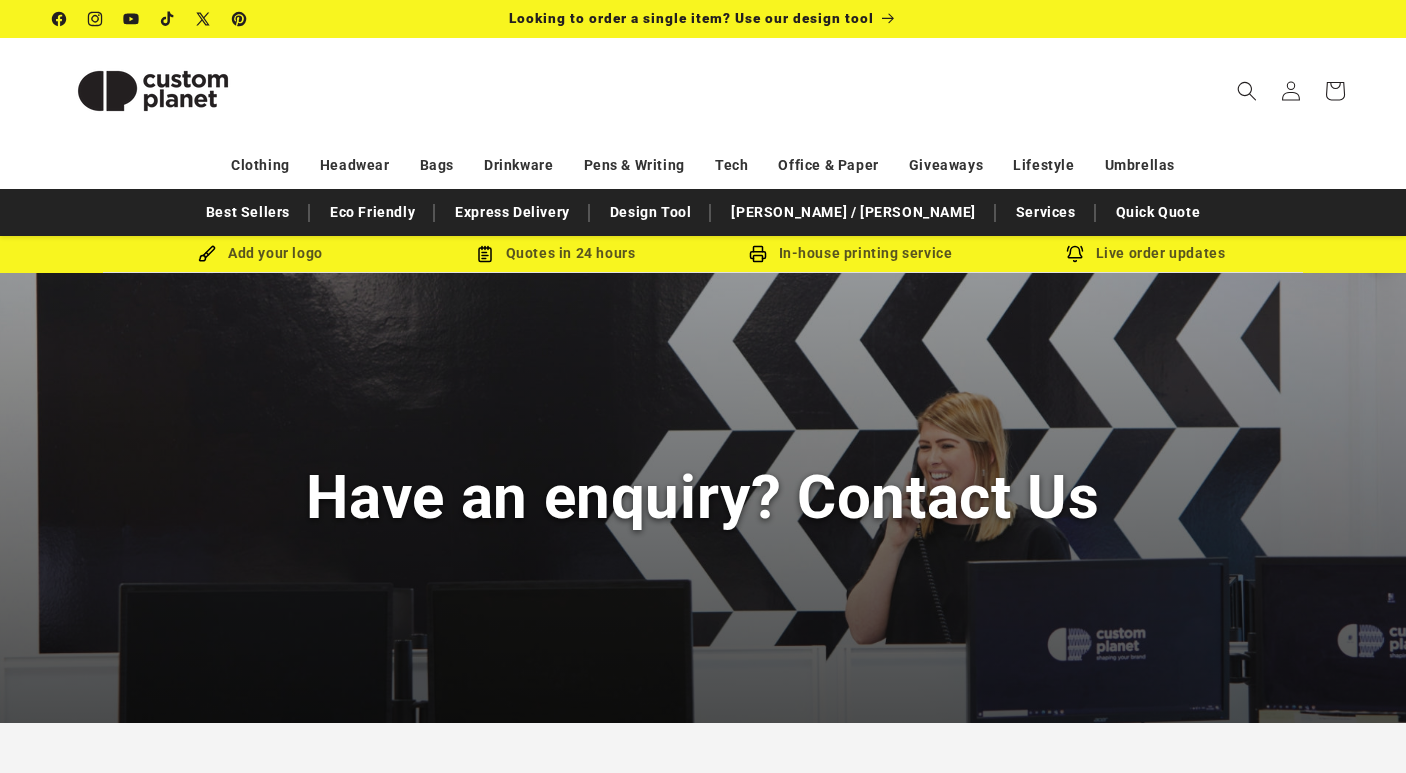 scroll, scrollTop: 0, scrollLeft: 0, axis: both 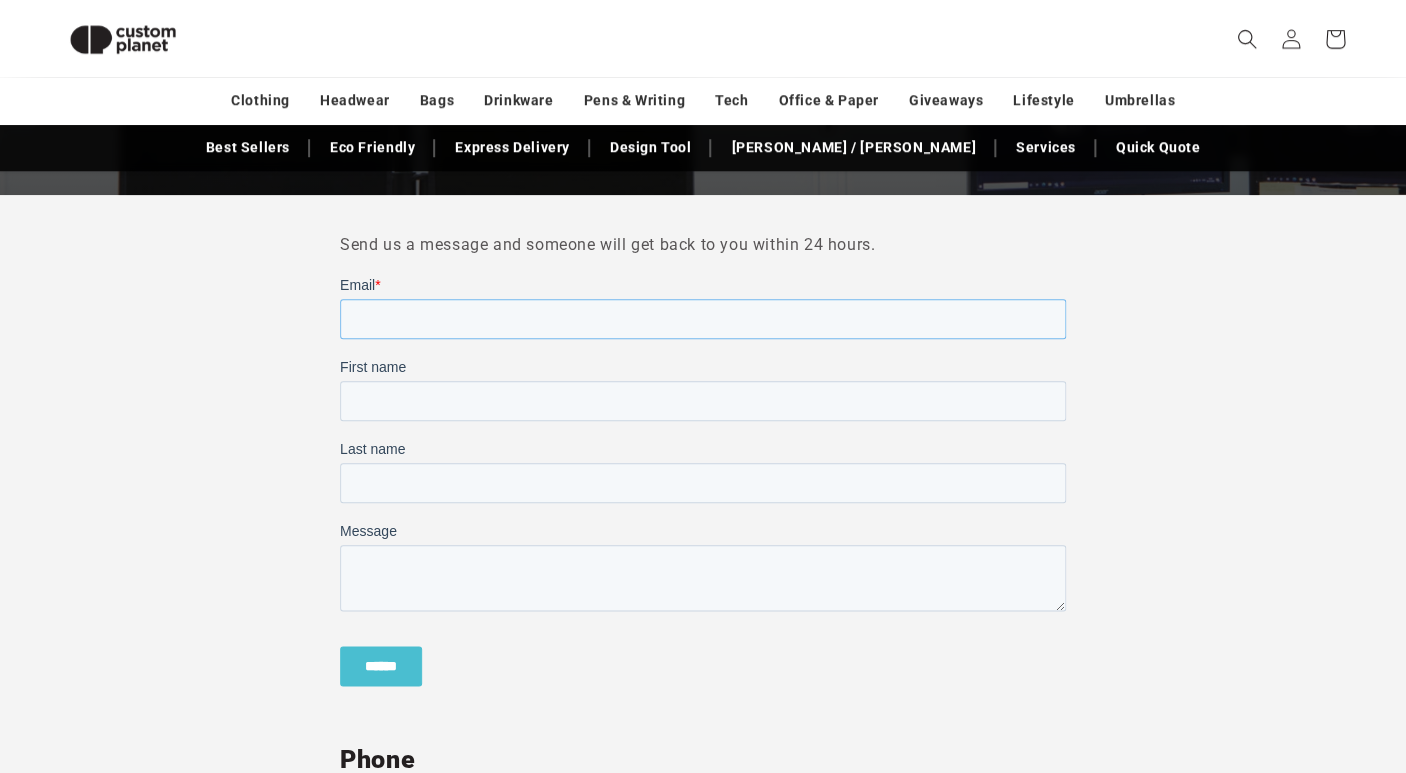 click on "Email *" at bounding box center [703, 319] 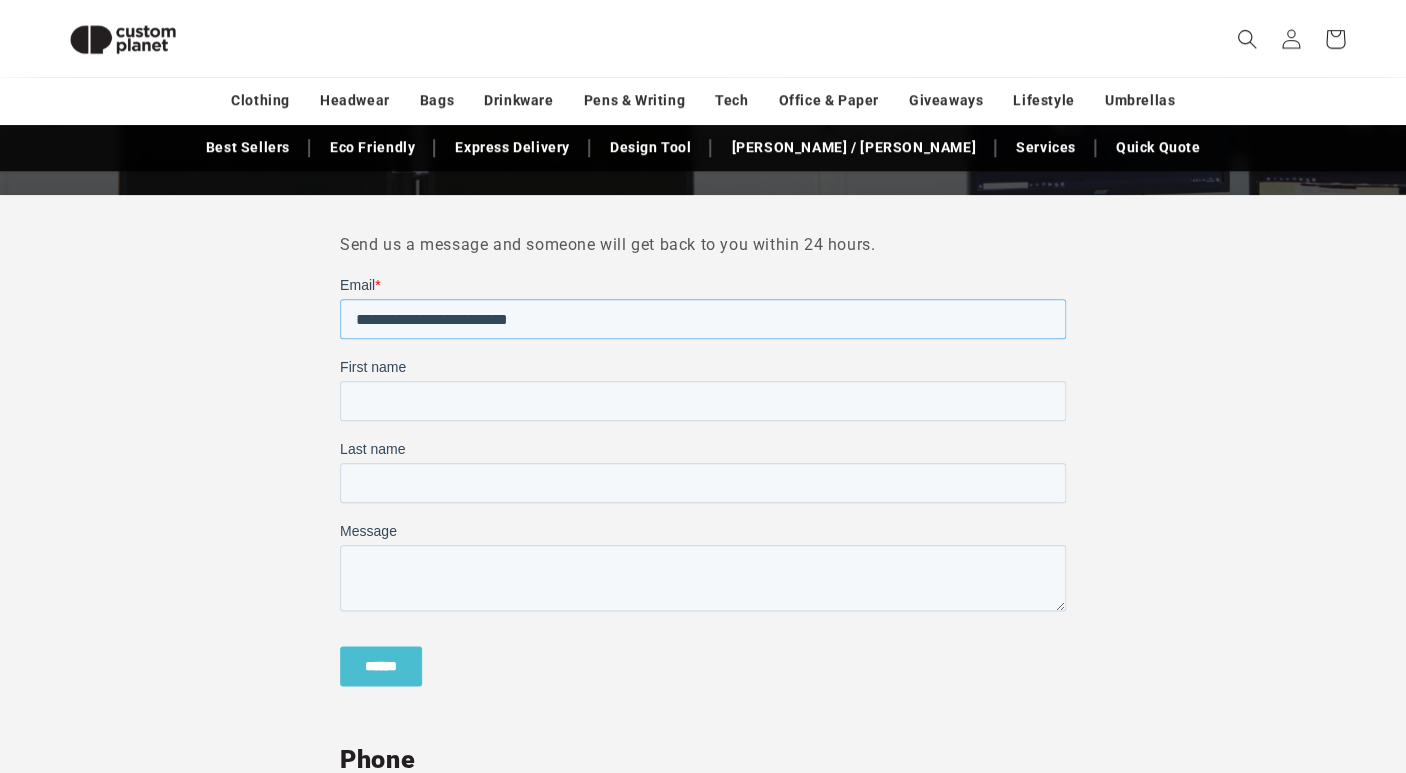 type on "**********" 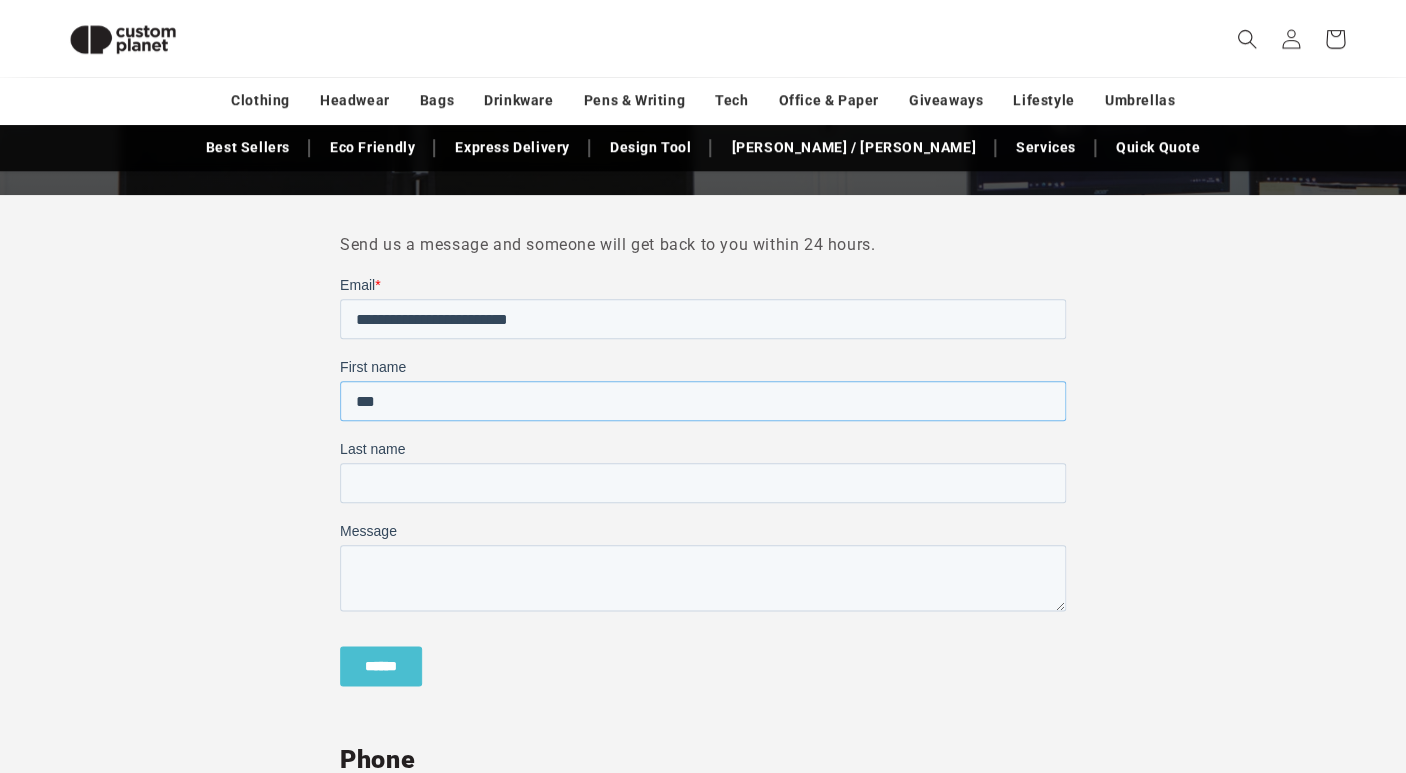 type on "***" 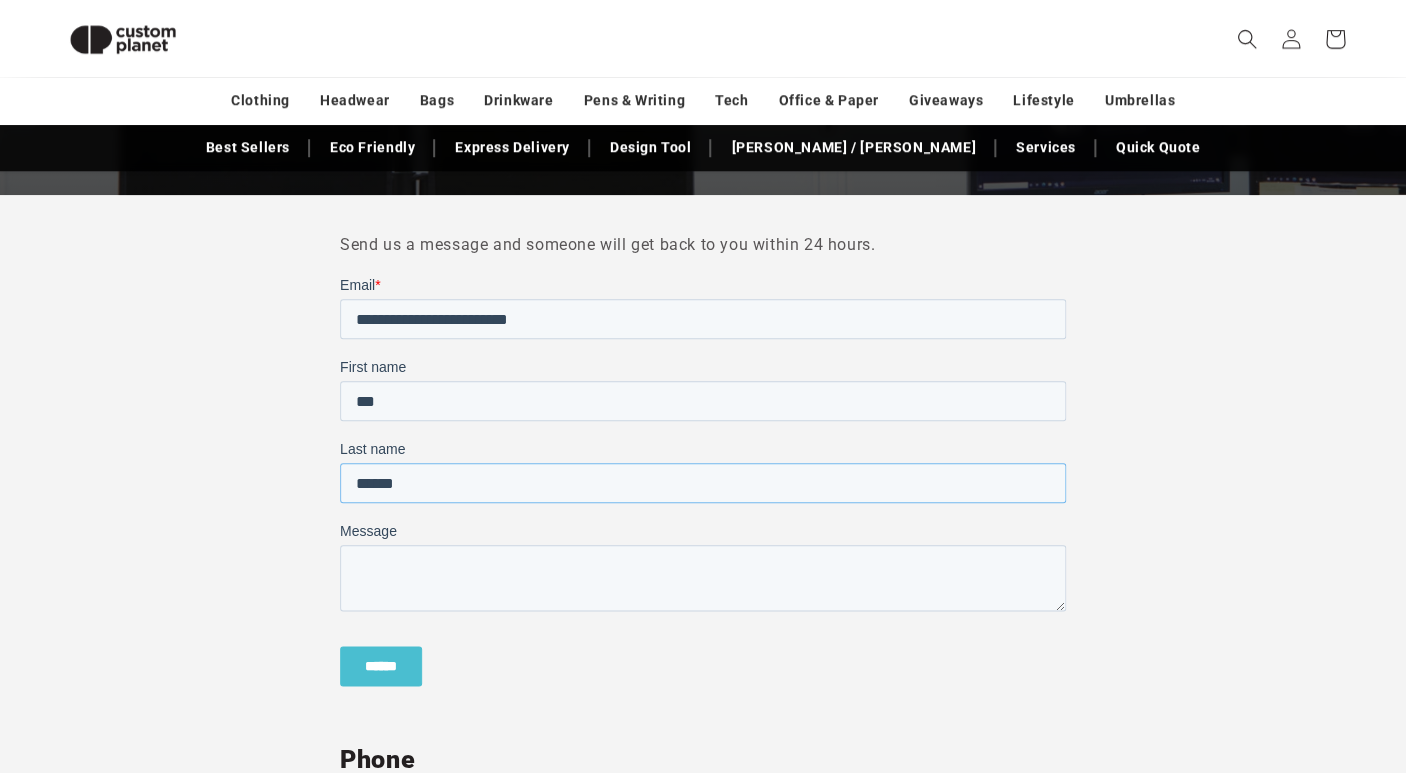 type on "******" 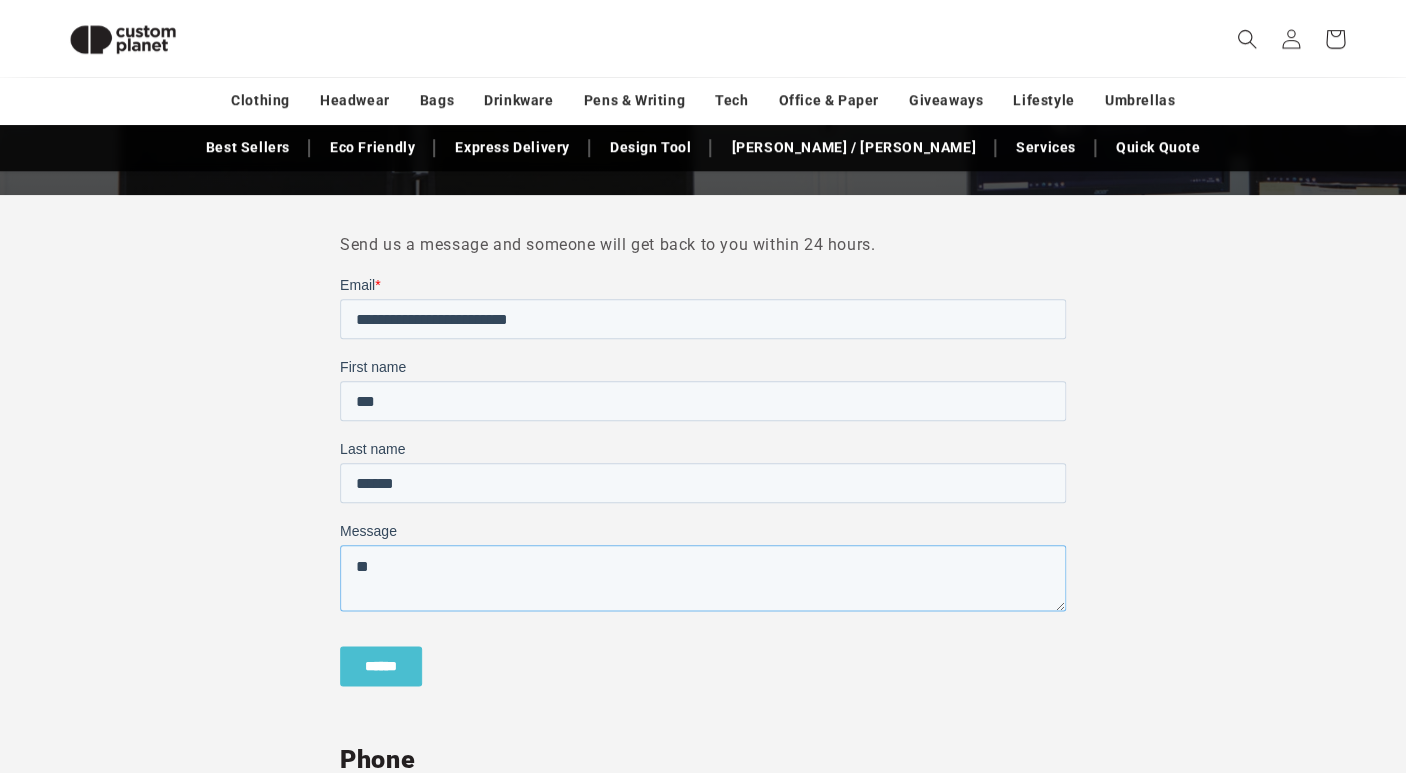 type on "*" 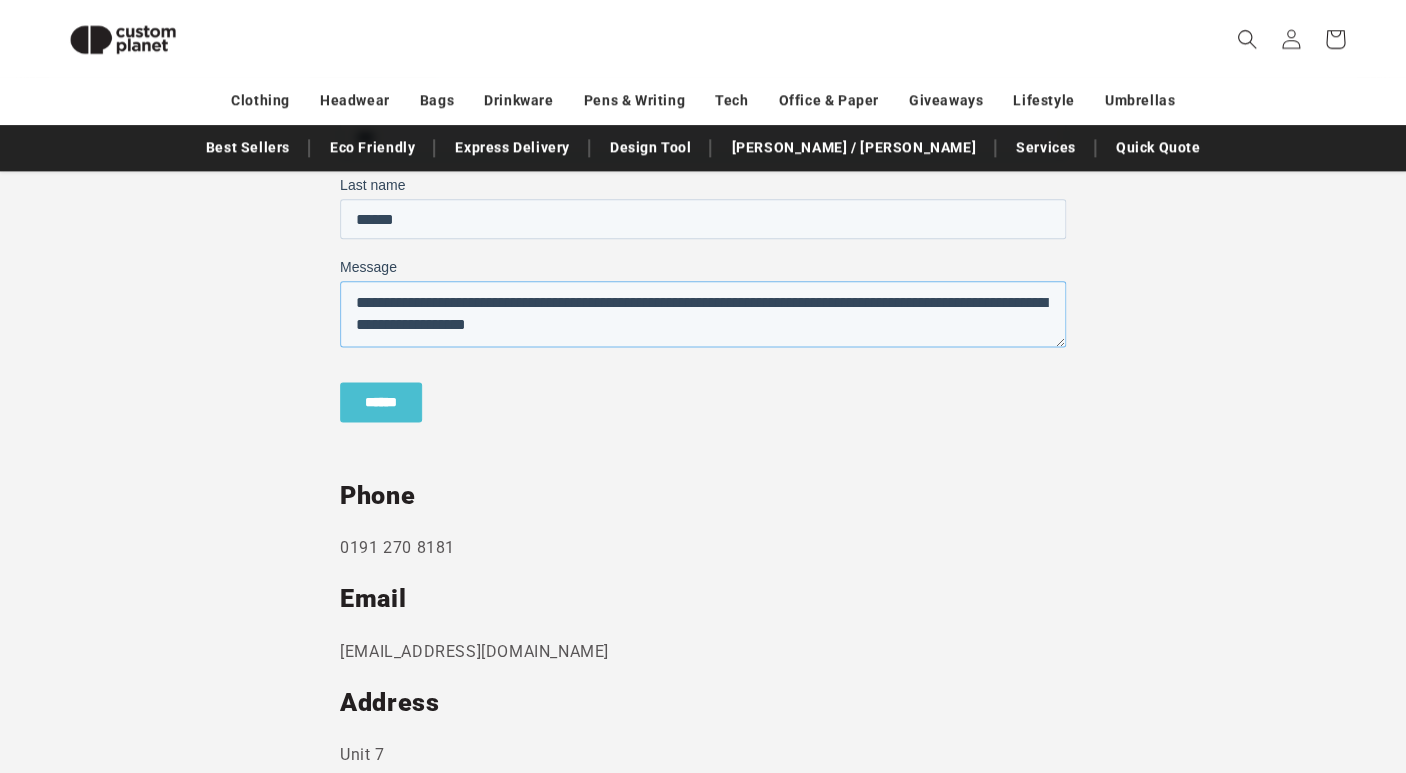 scroll, scrollTop: 723, scrollLeft: 0, axis: vertical 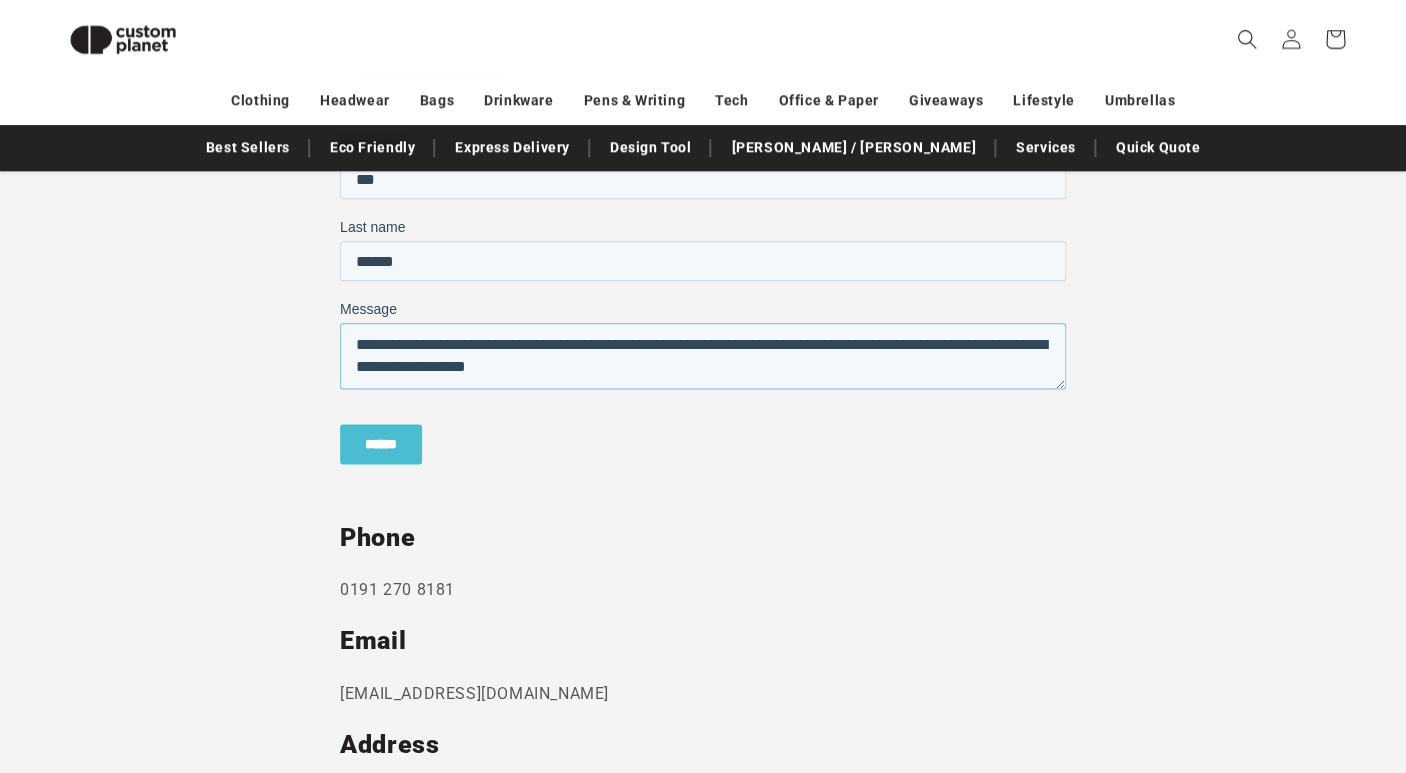type on "**********" 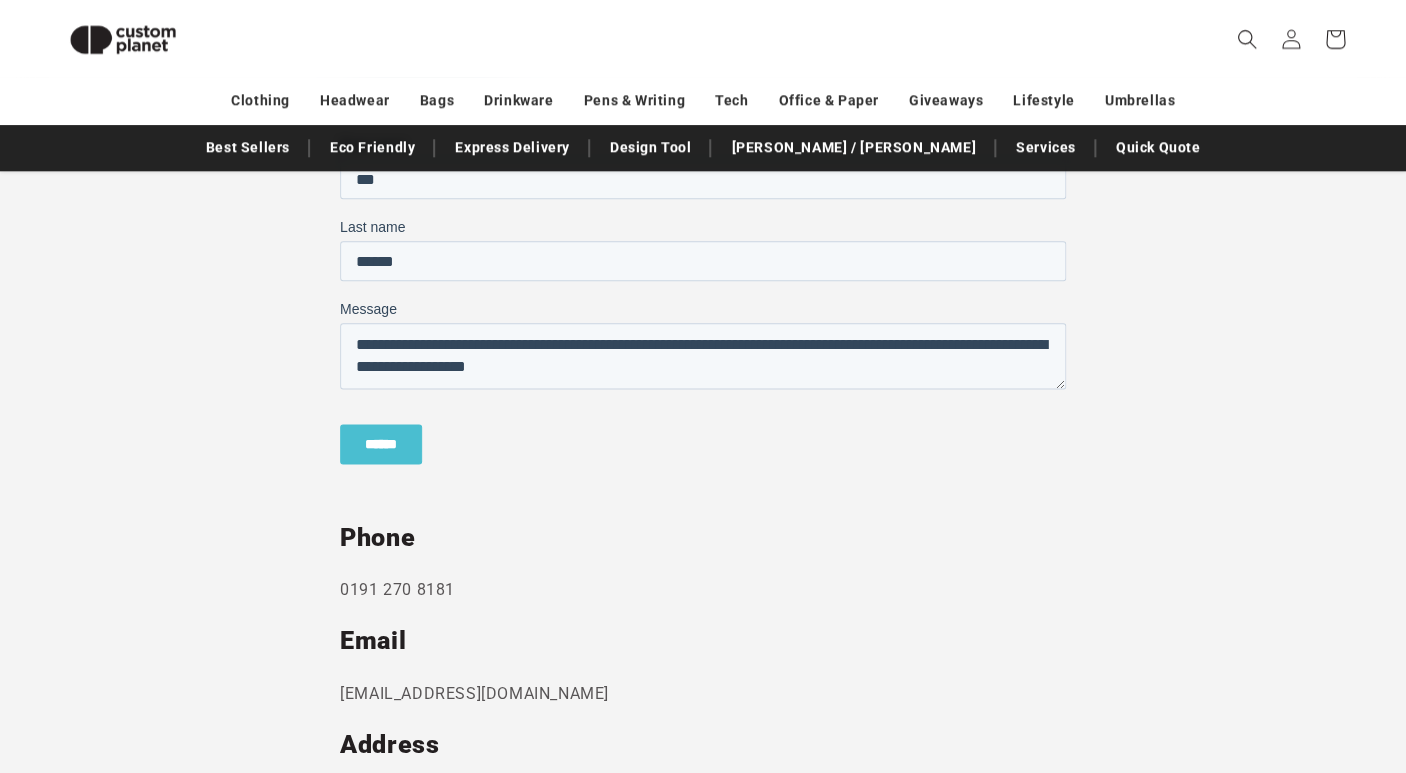 click on "******" at bounding box center [381, 444] 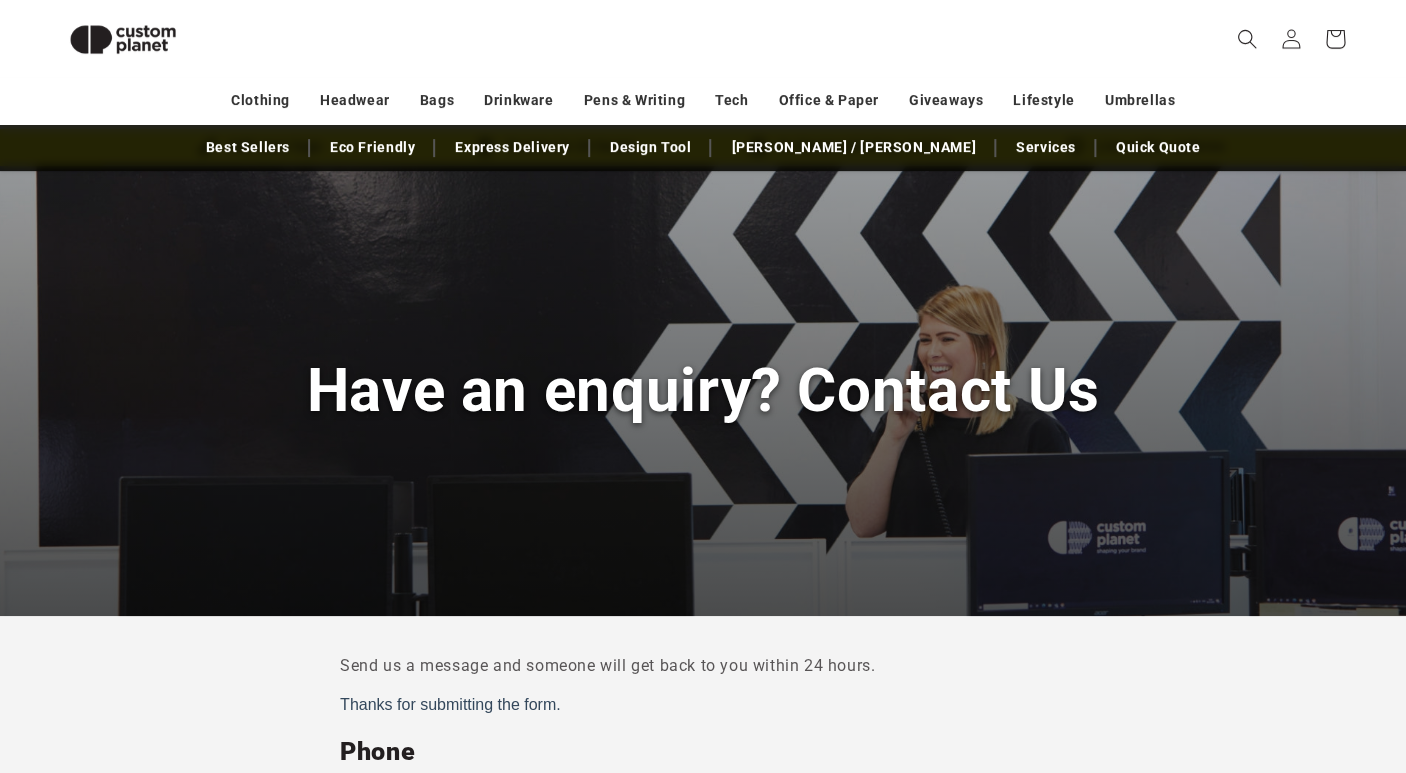 scroll, scrollTop: 0, scrollLeft: 0, axis: both 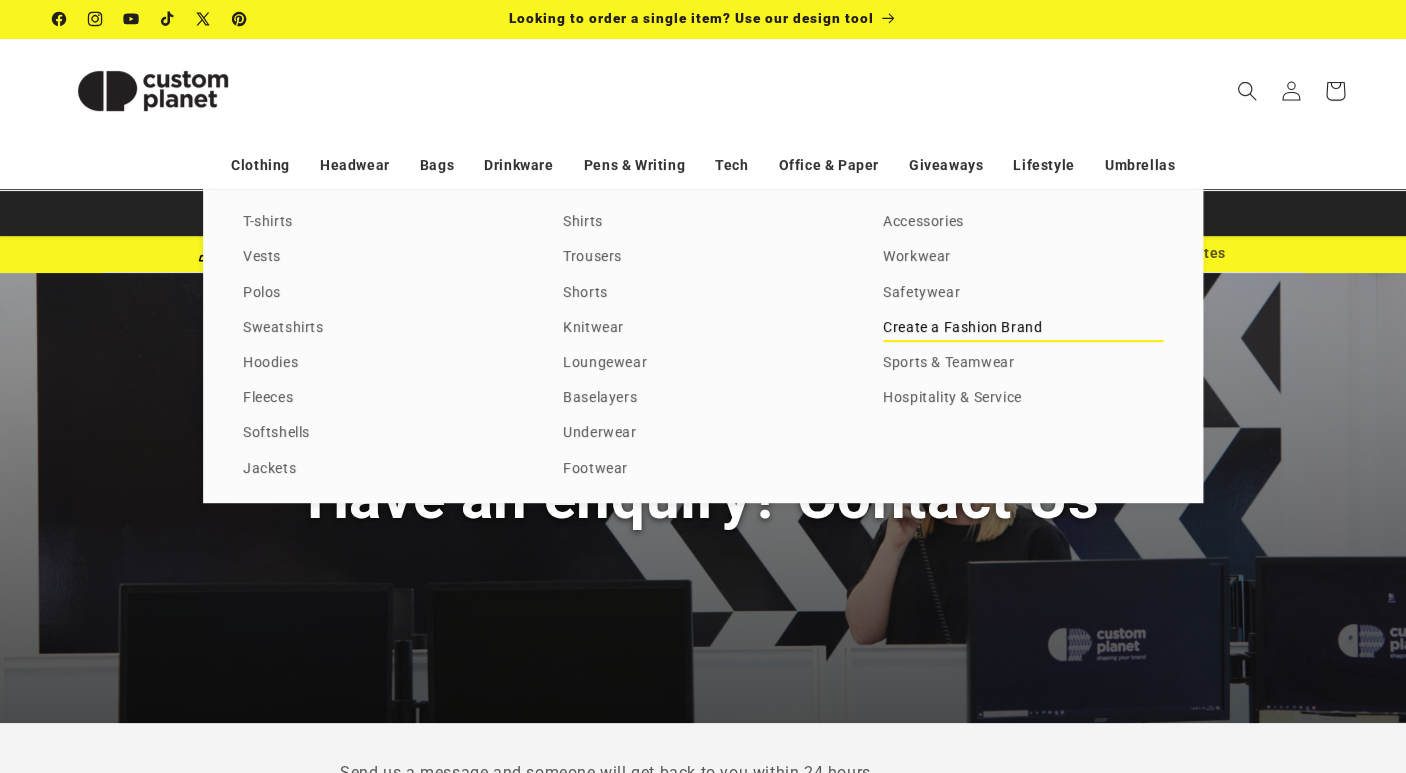 click on "Create a Fashion Brand" at bounding box center (1023, 328) 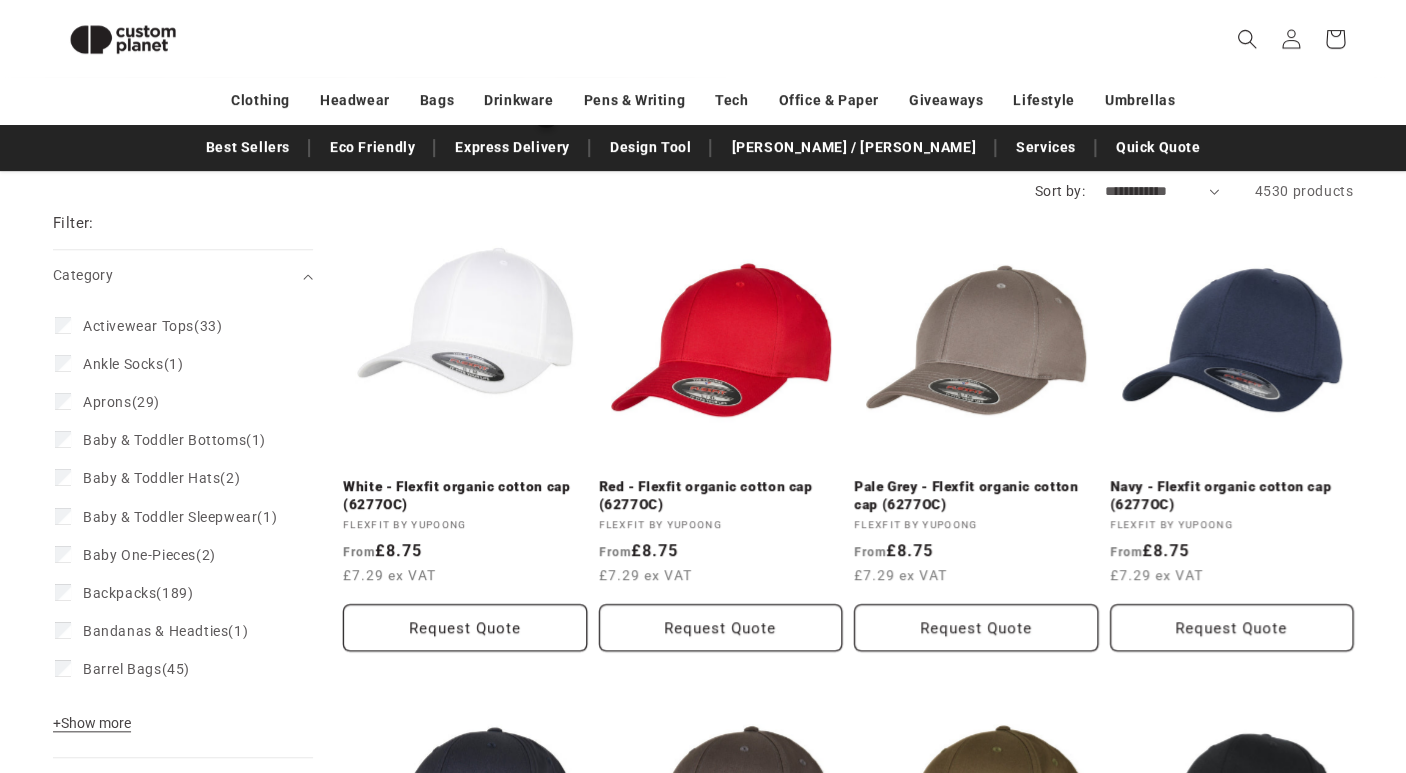 scroll, scrollTop: 0, scrollLeft: 0, axis: both 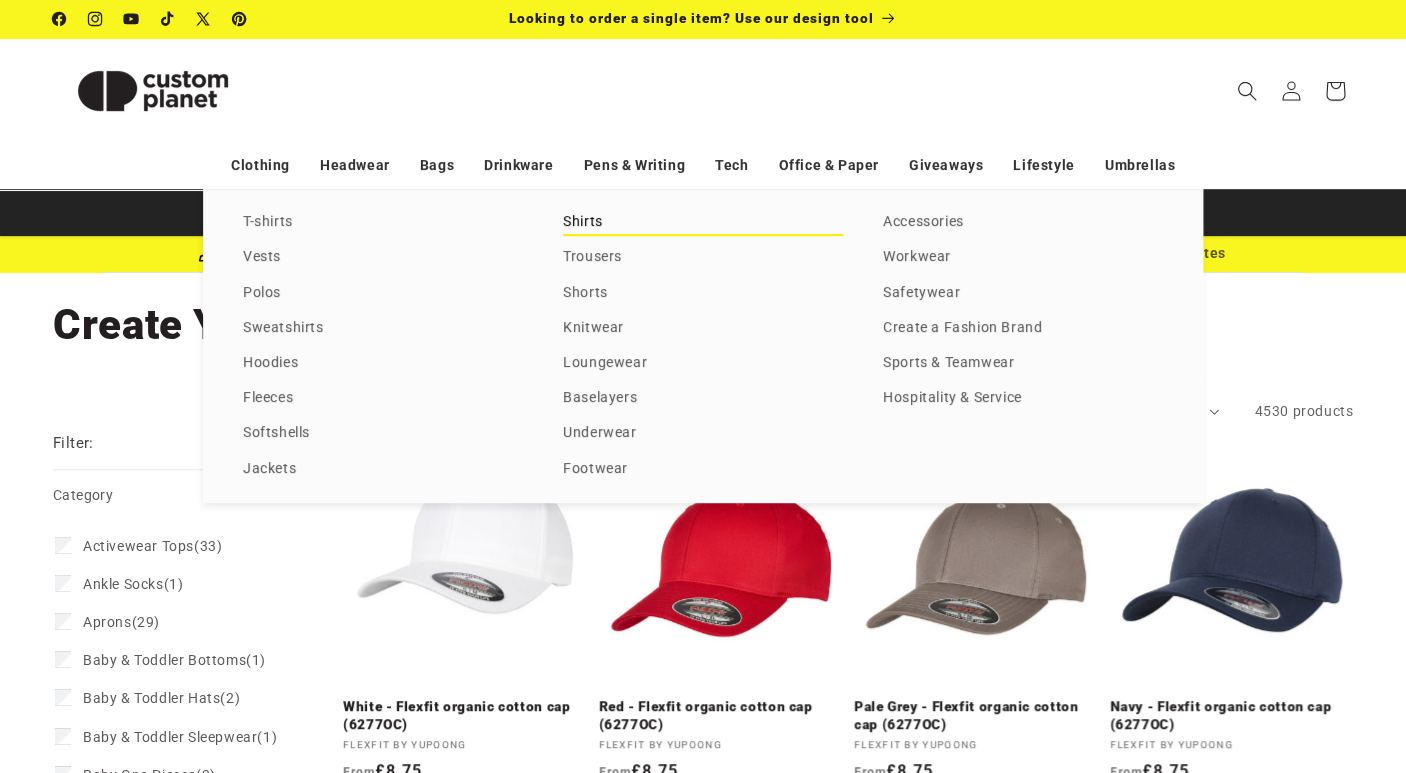 click on "Shirts" at bounding box center (703, 222) 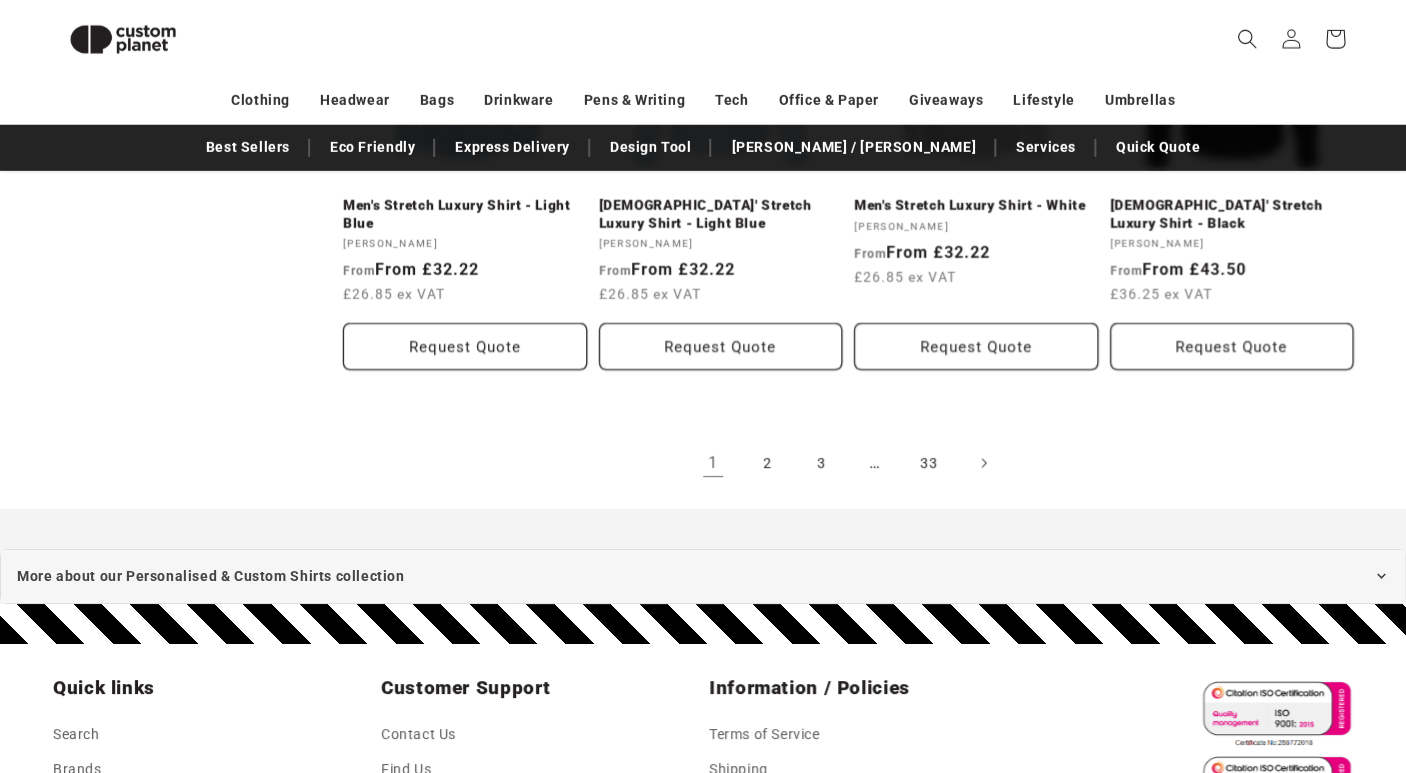 scroll, scrollTop: 2366, scrollLeft: 0, axis: vertical 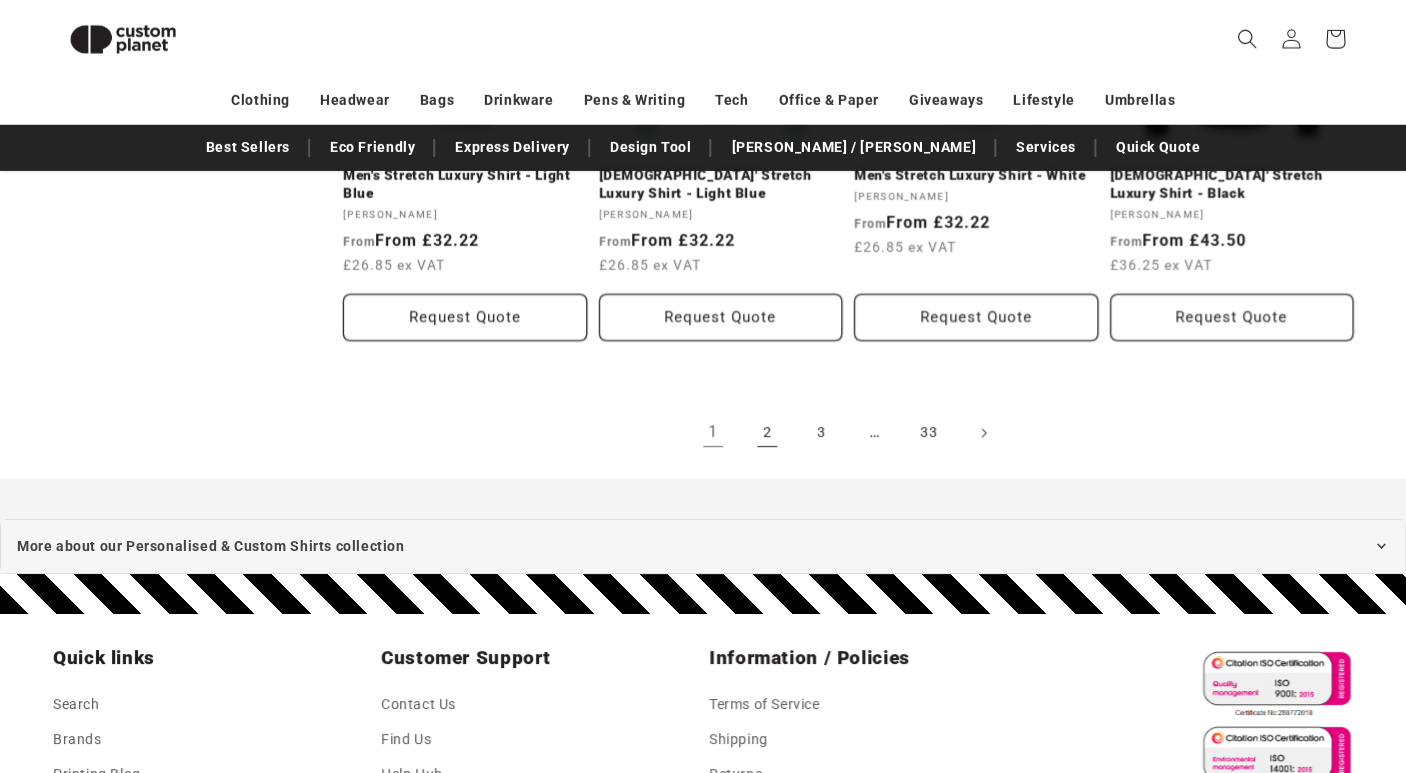 click on "2" at bounding box center (767, 433) 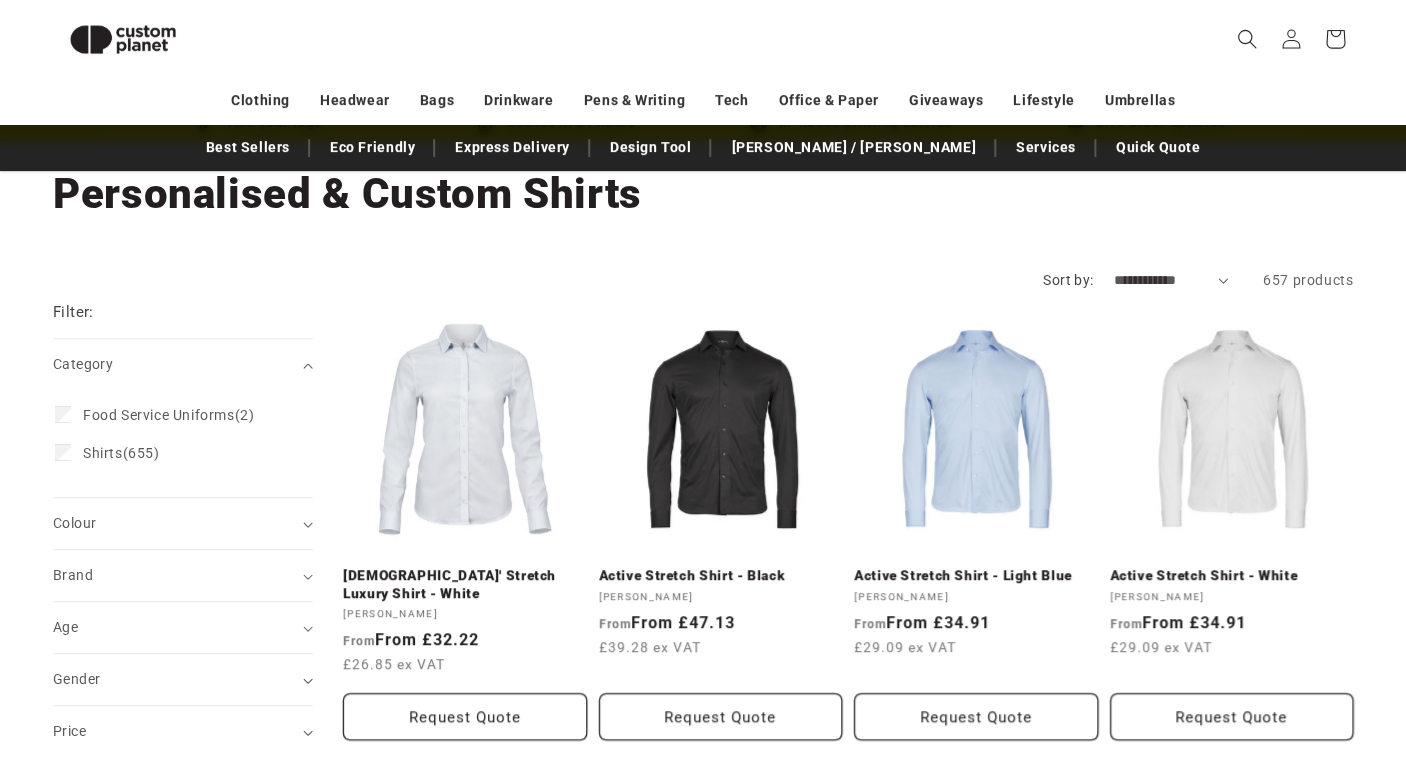 scroll, scrollTop: 0, scrollLeft: 0, axis: both 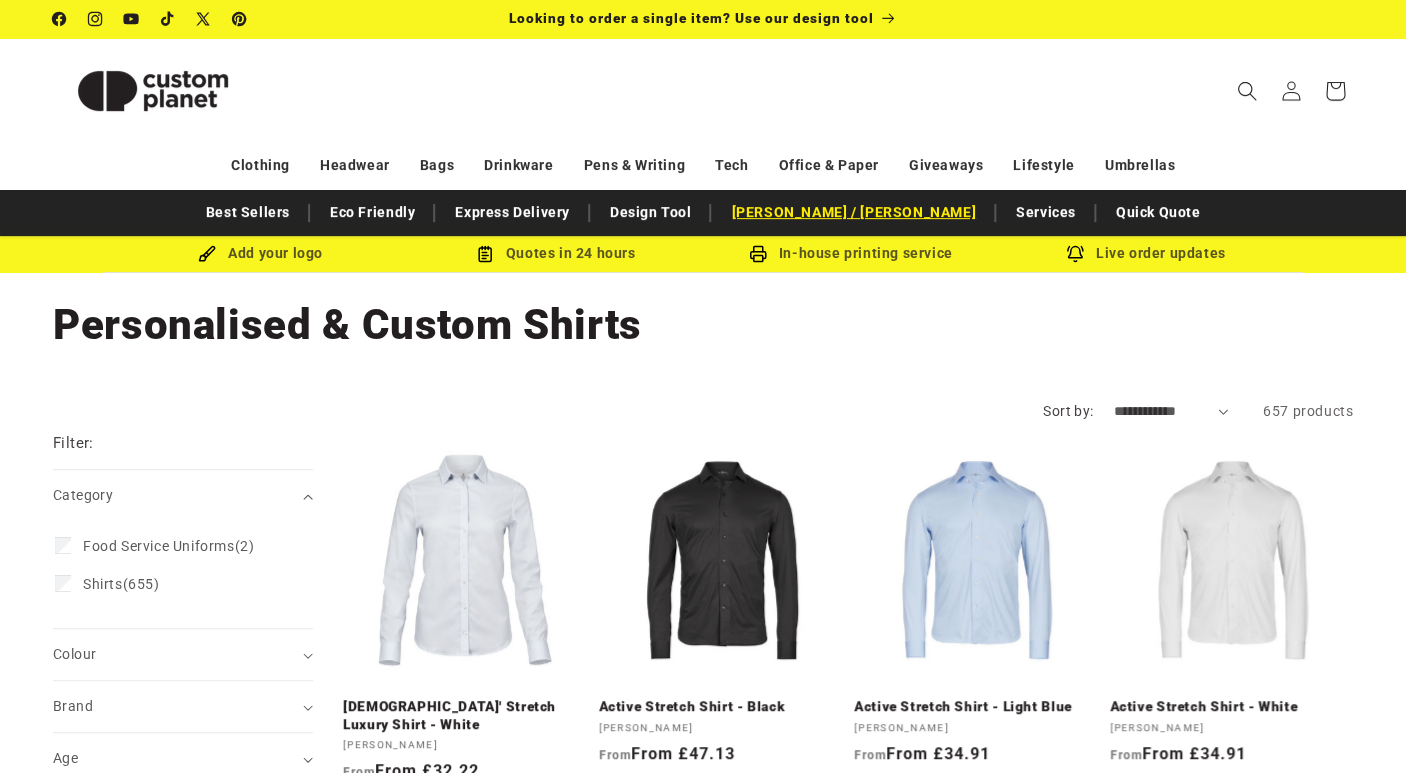 click on "[PERSON_NAME] / [PERSON_NAME]" at bounding box center (853, 212) 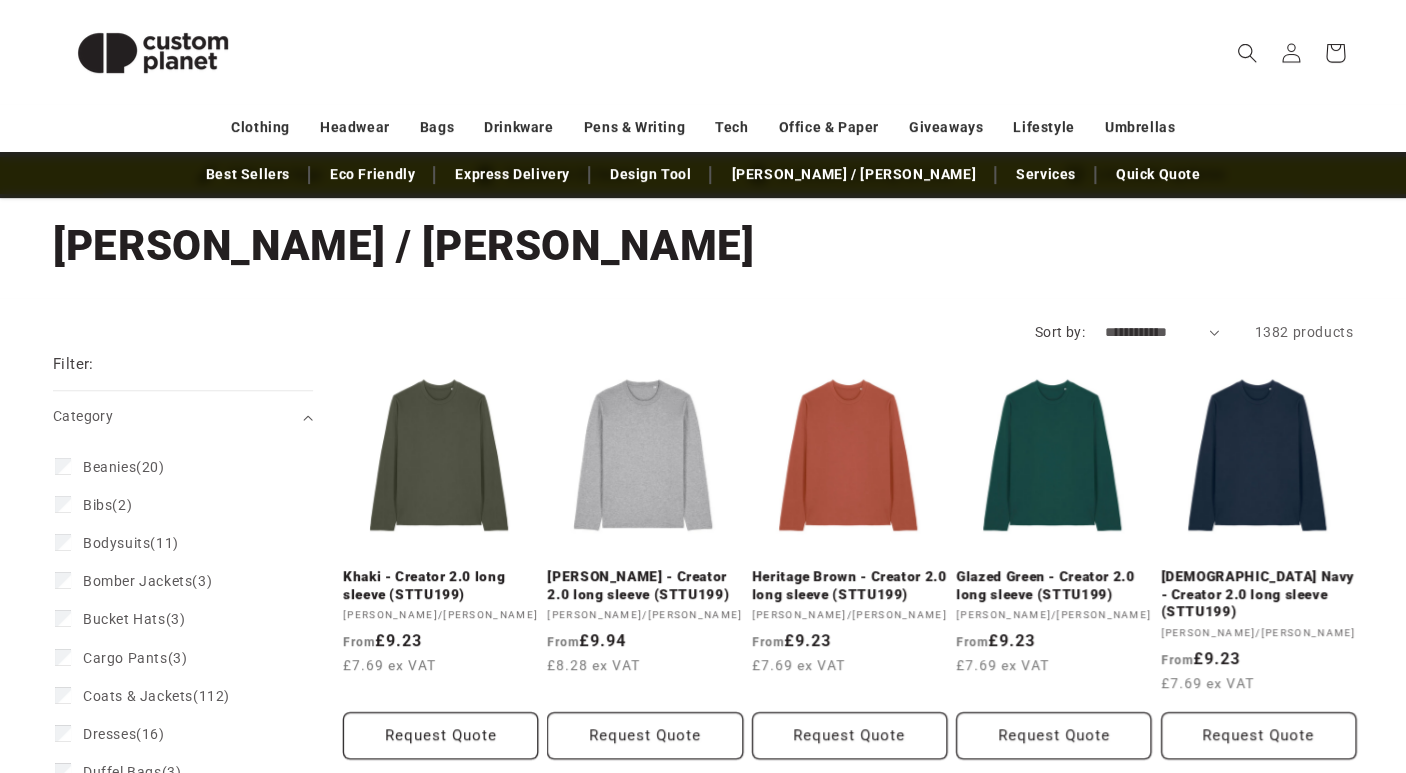 scroll, scrollTop: 0, scrollLeft: 0, axis: both 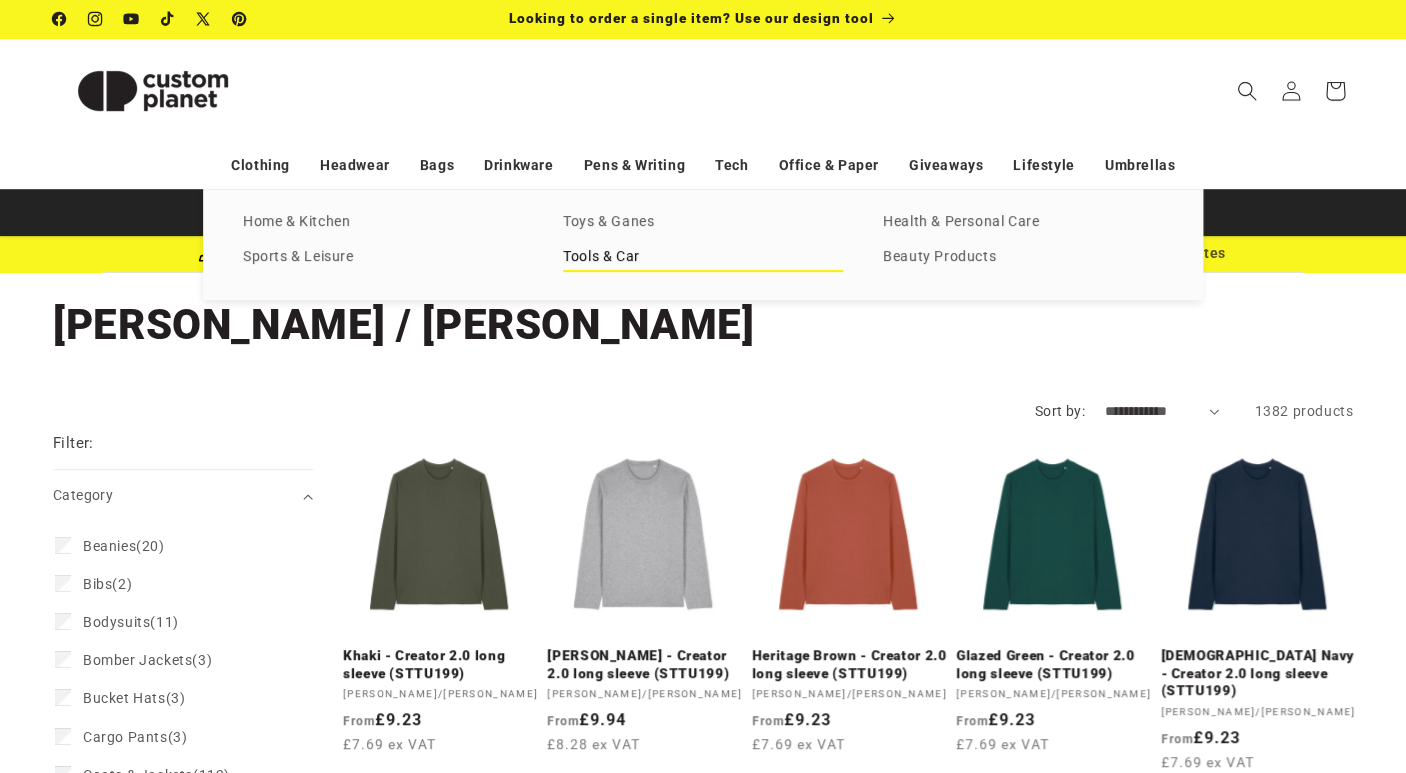 click on "Tools & Car" at bounding box center [703, 257] 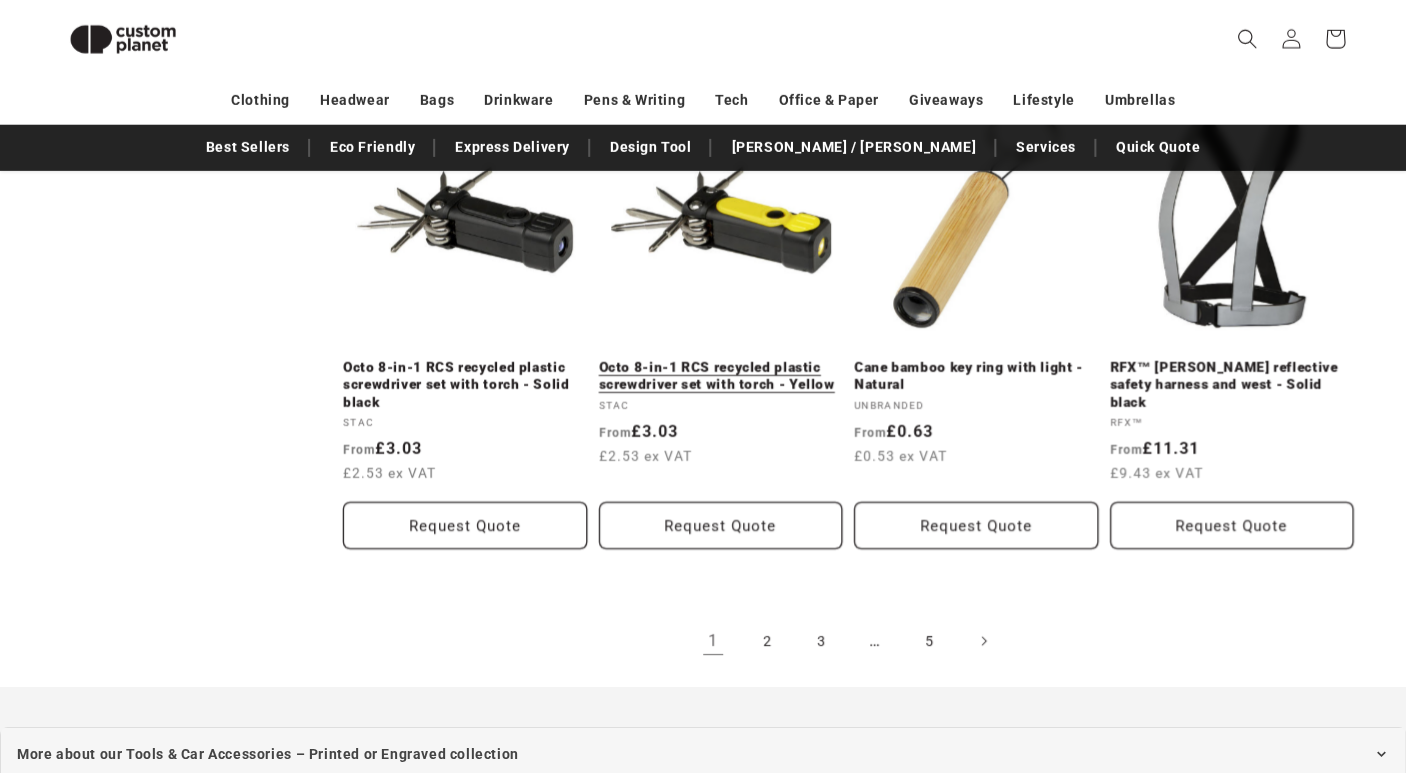scroll, scrollTop: 2232, scrollLeft: 0, axis: vertical 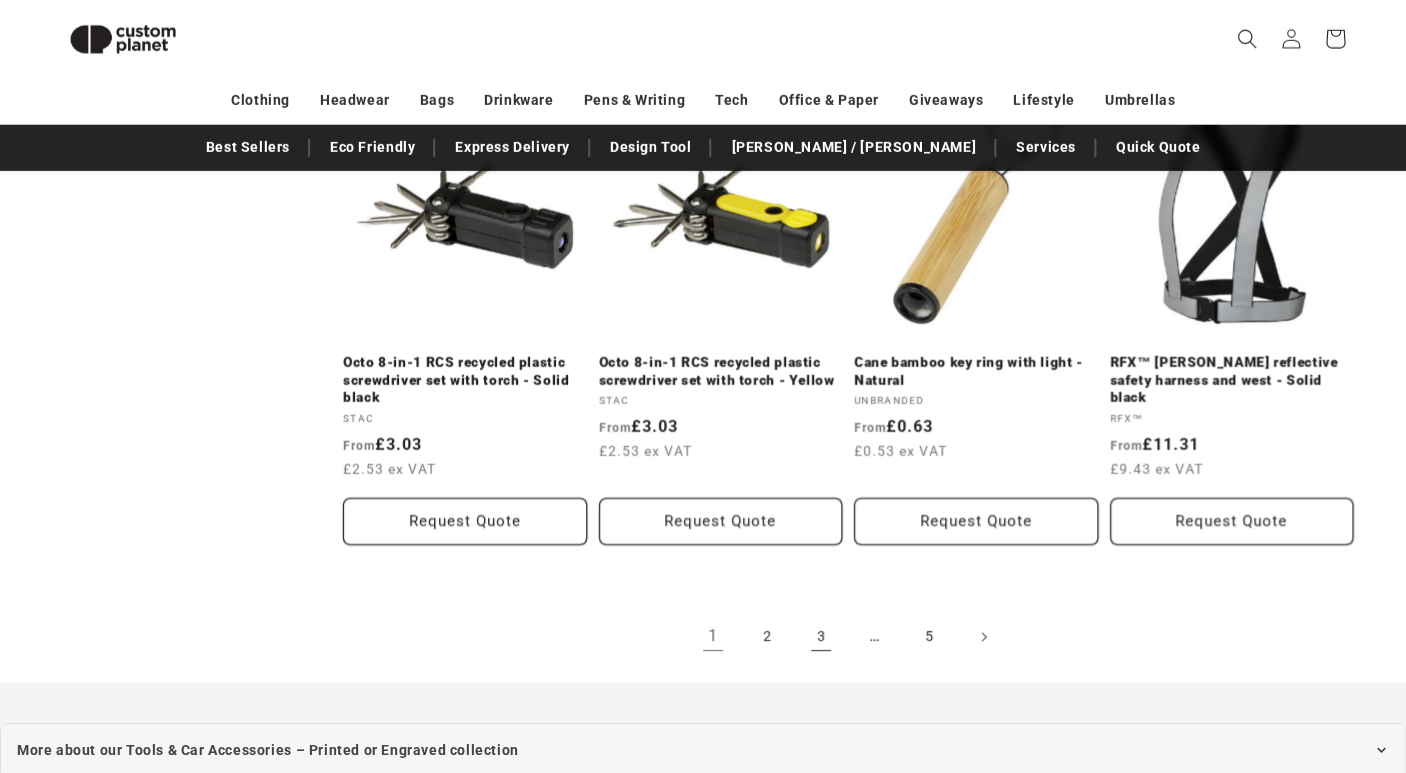 click on "3" at bounding box center [821, 637] 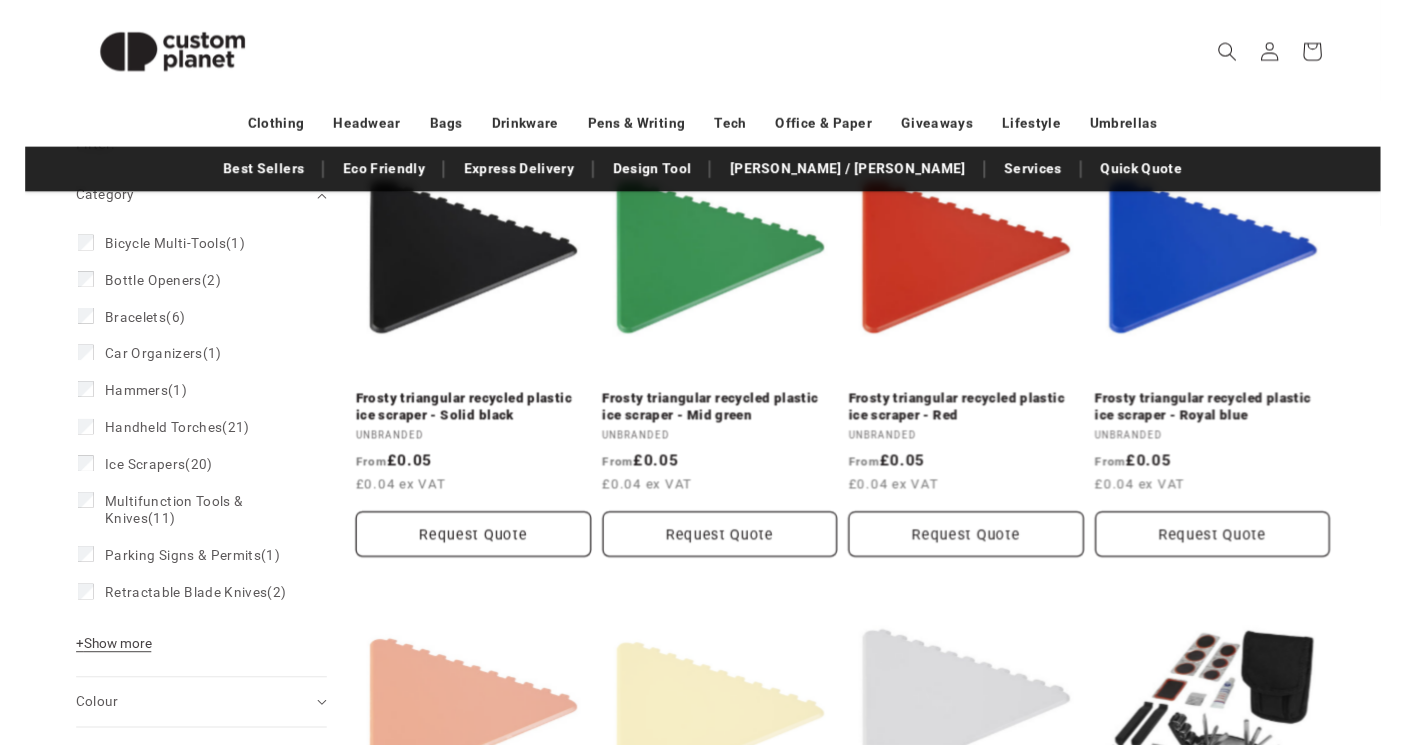 scroll, scrollTop: 0, scrollLeft: 0, axis: both 